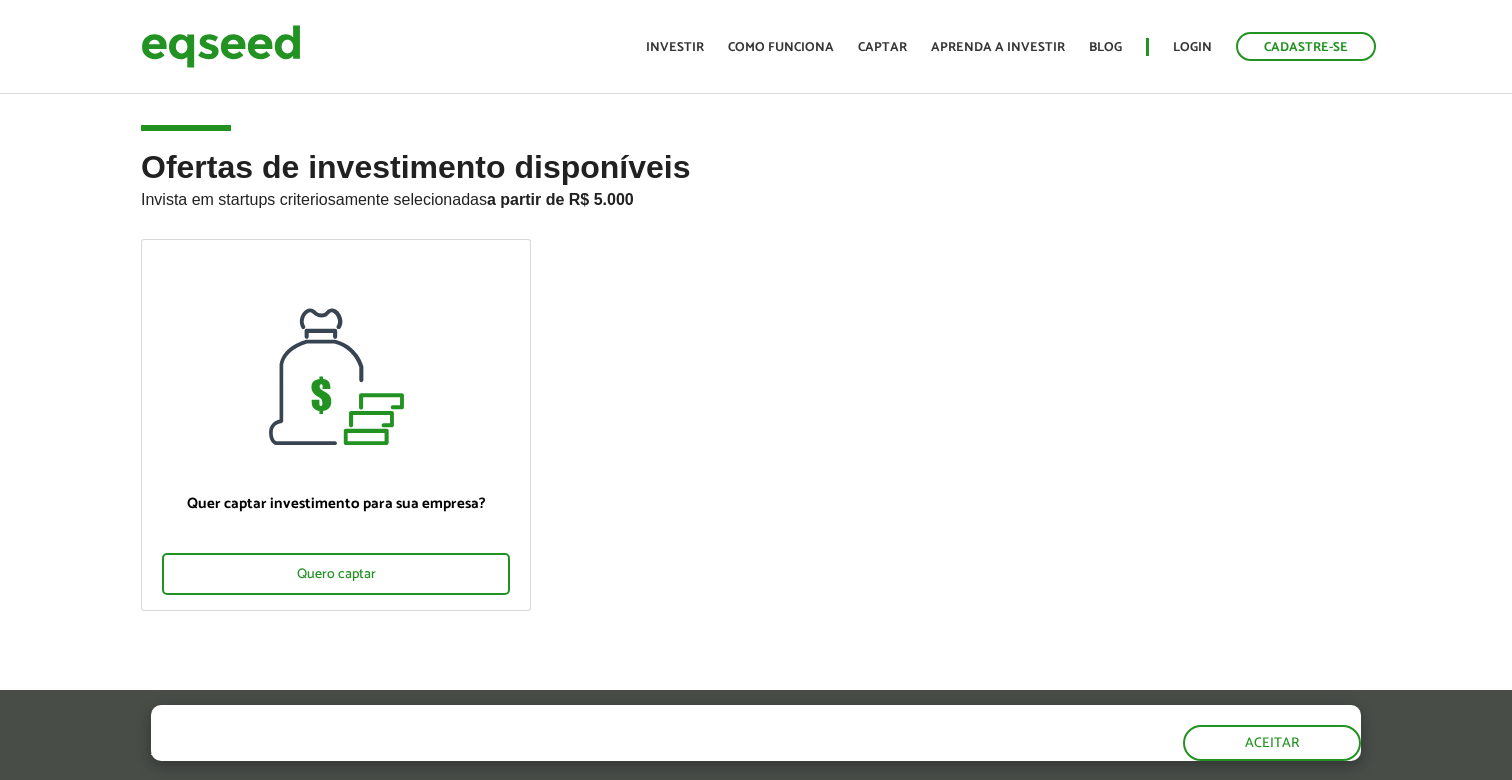 scroll, scrollTop: 0, scrollLeft: 0, axis: both 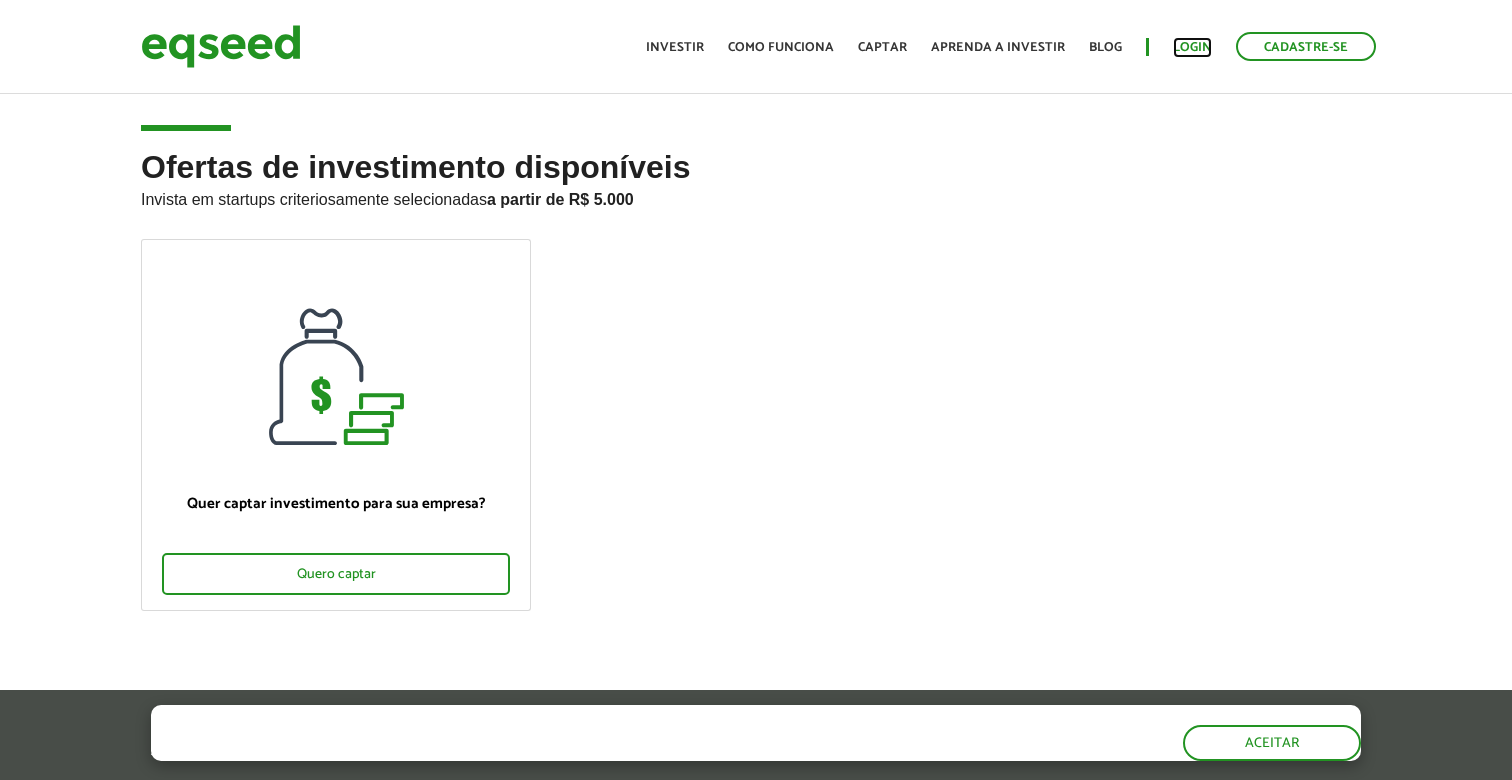 click on "Login" at bounding box center [1192, 47] 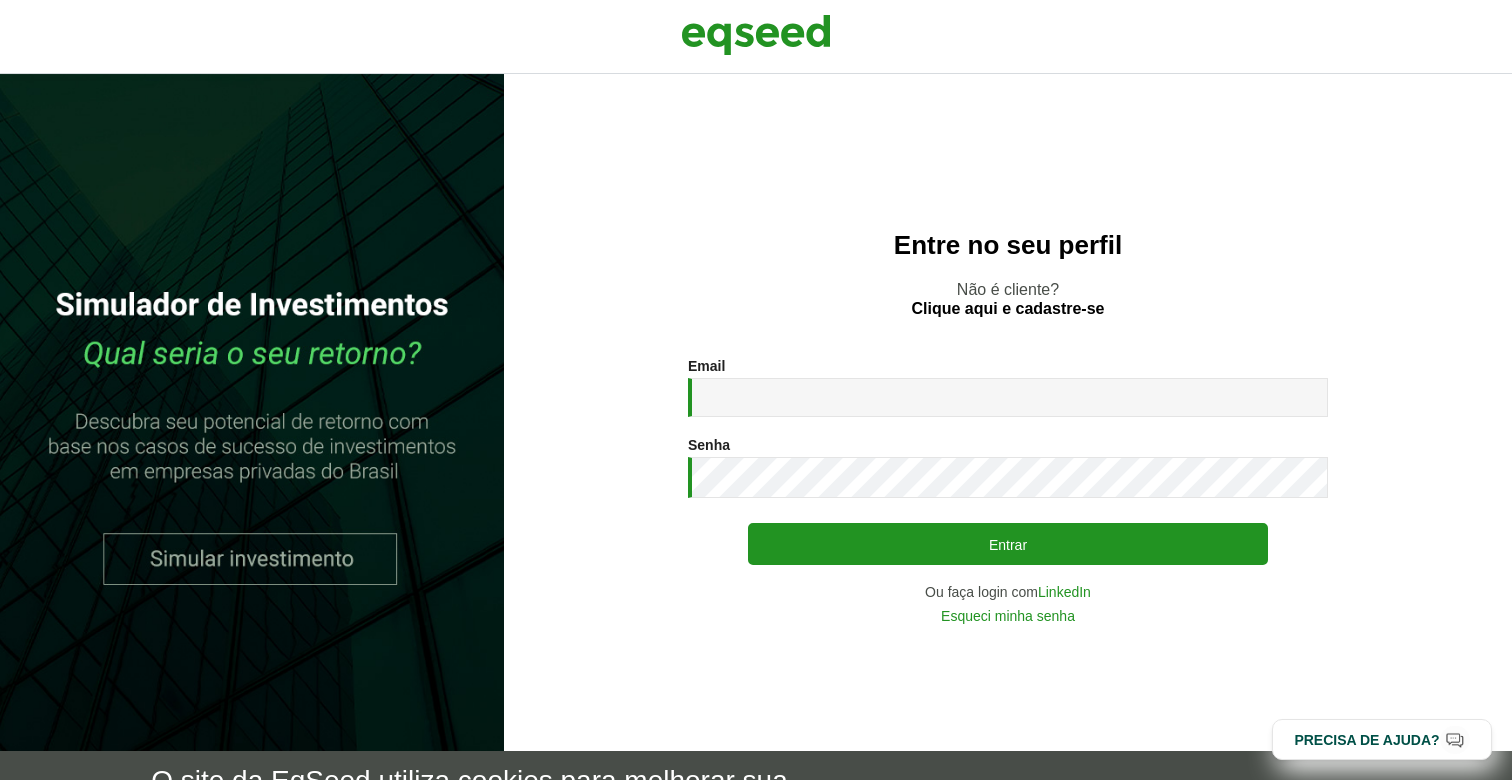 scroll, scrollTop: 0, scrollLeft: 0, axis: both 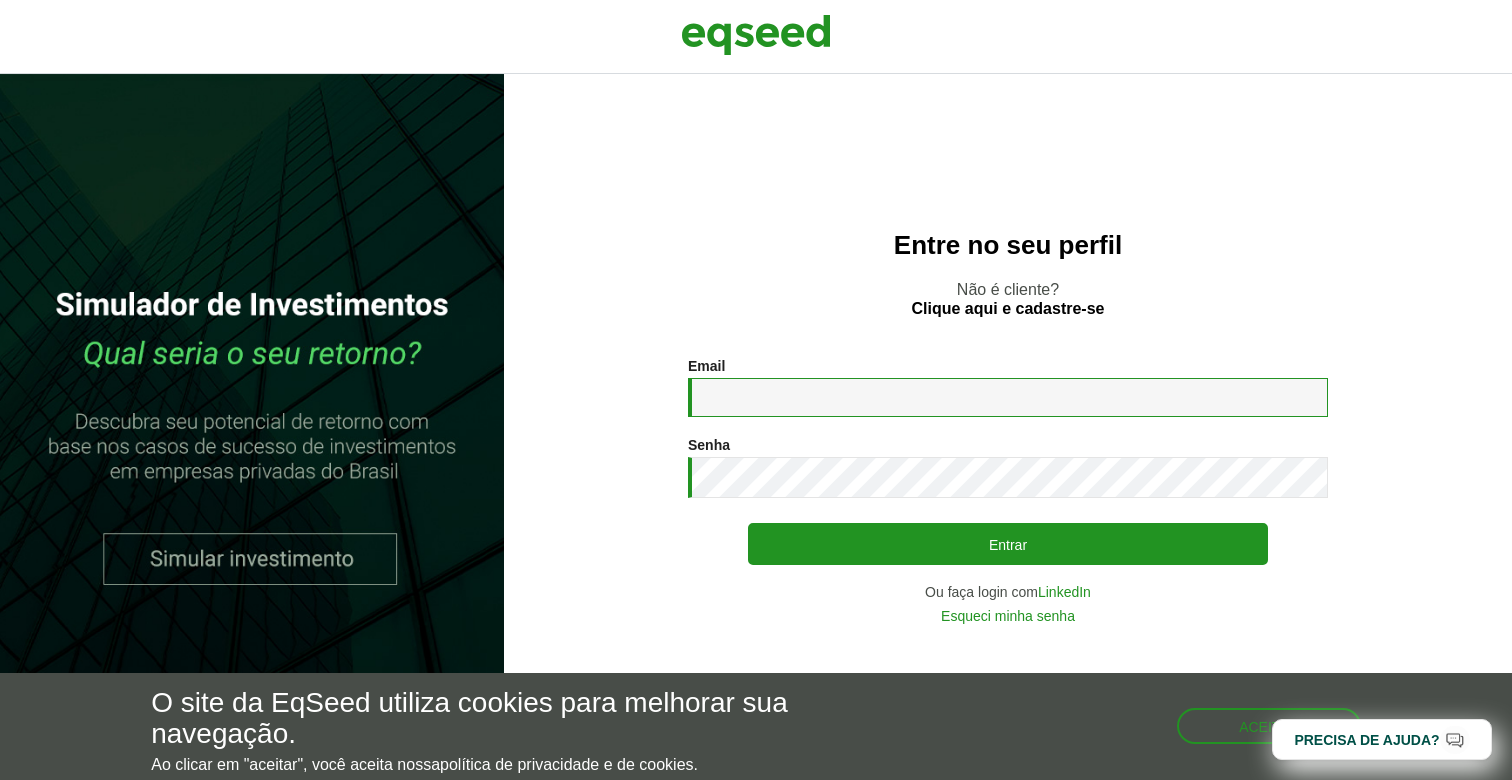 click on "Email  *" at bounding box center (1008, 397) 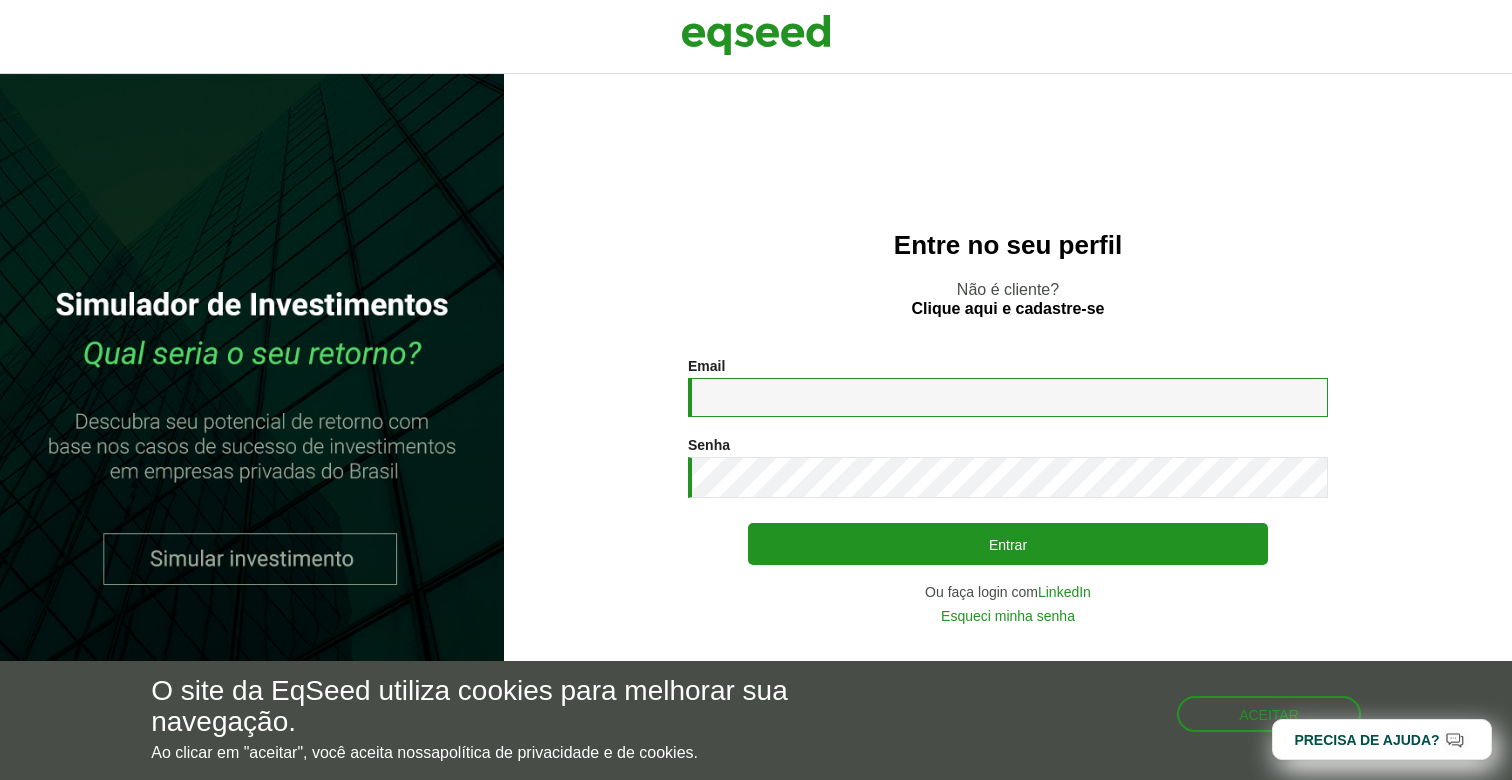 type on "**********" 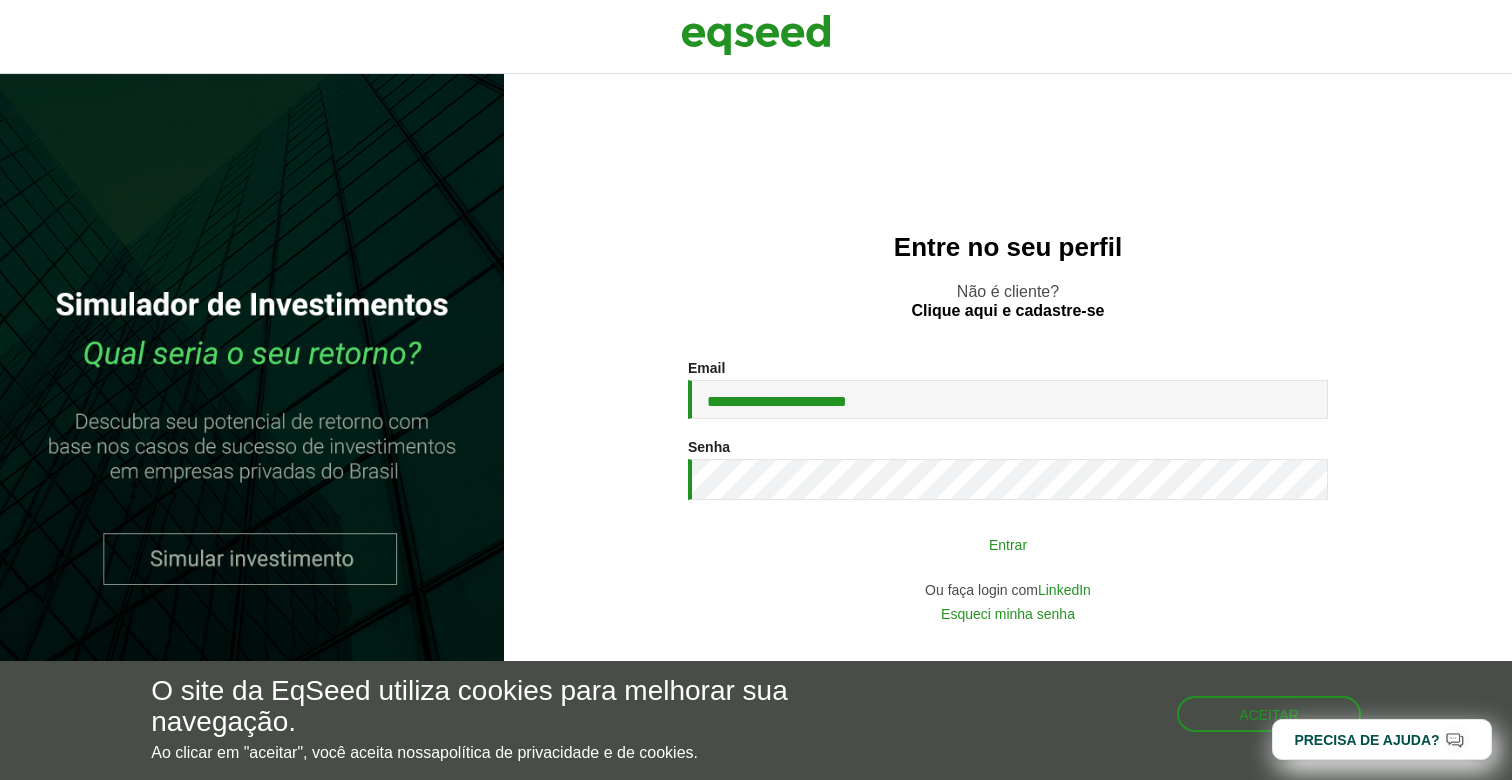 click on "Entrar" at bounding box center (1008, 544) 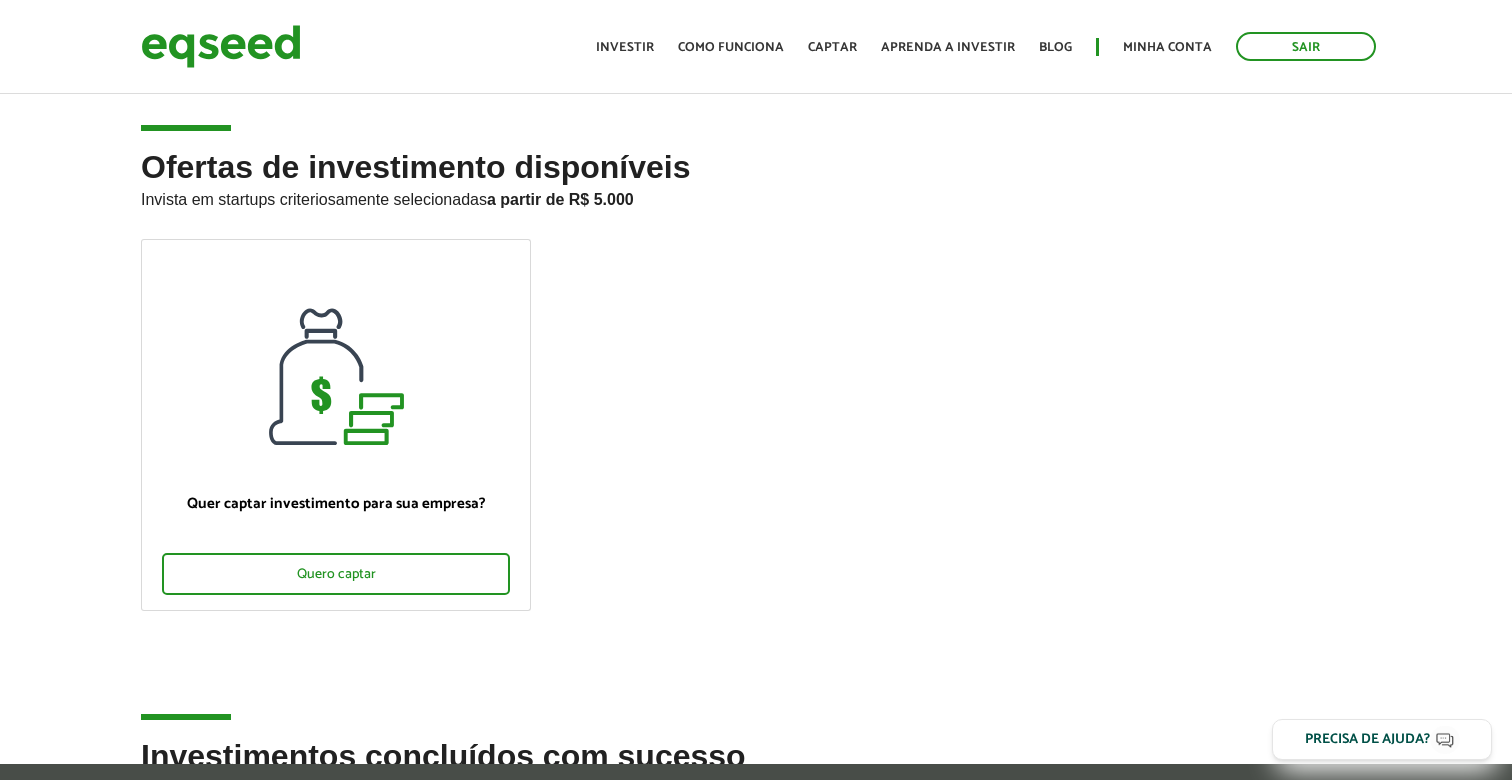 scroll, scrollTop: 0, scrollLeft: 0, axis: both 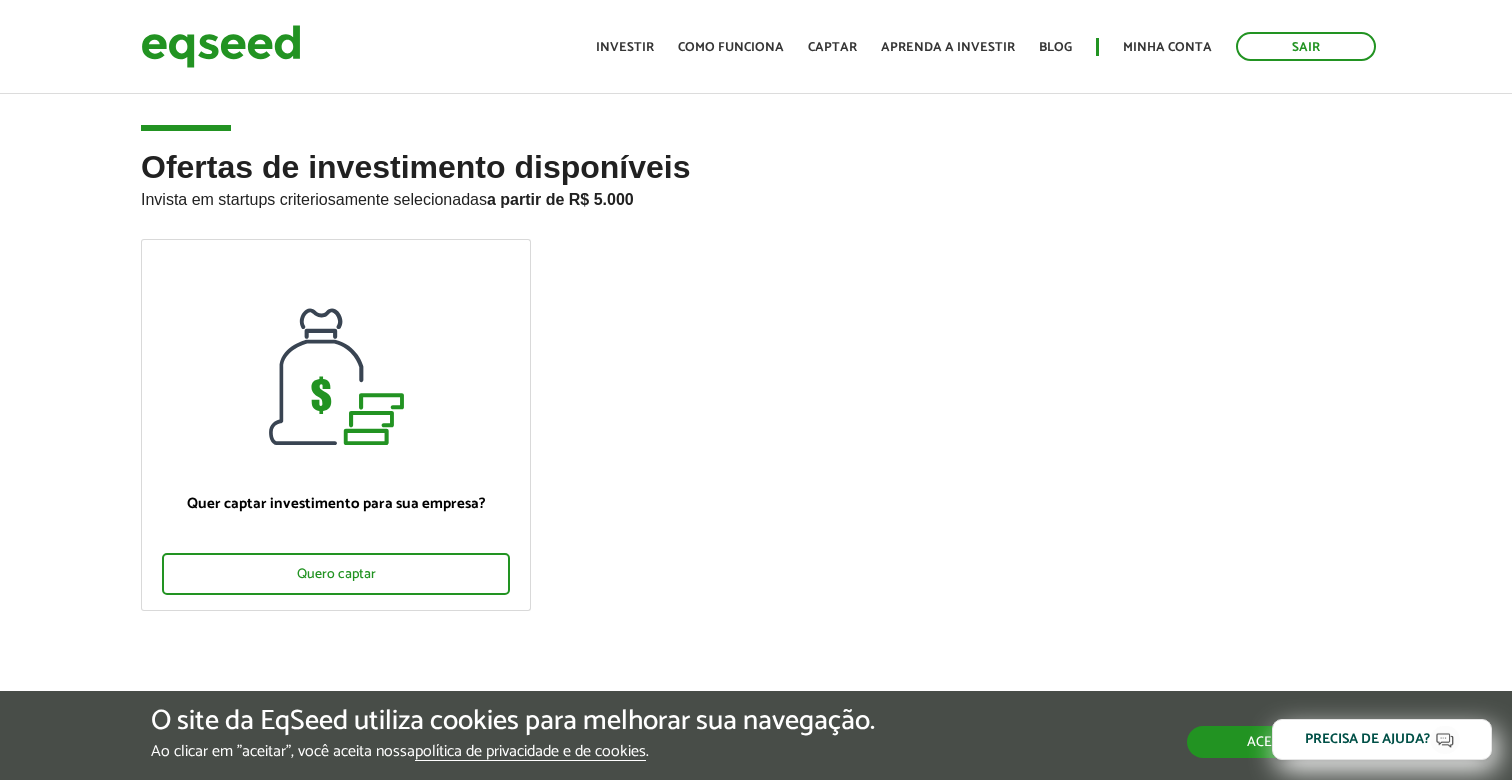 click on "Aceitar" at bounding box center (1274, 742) 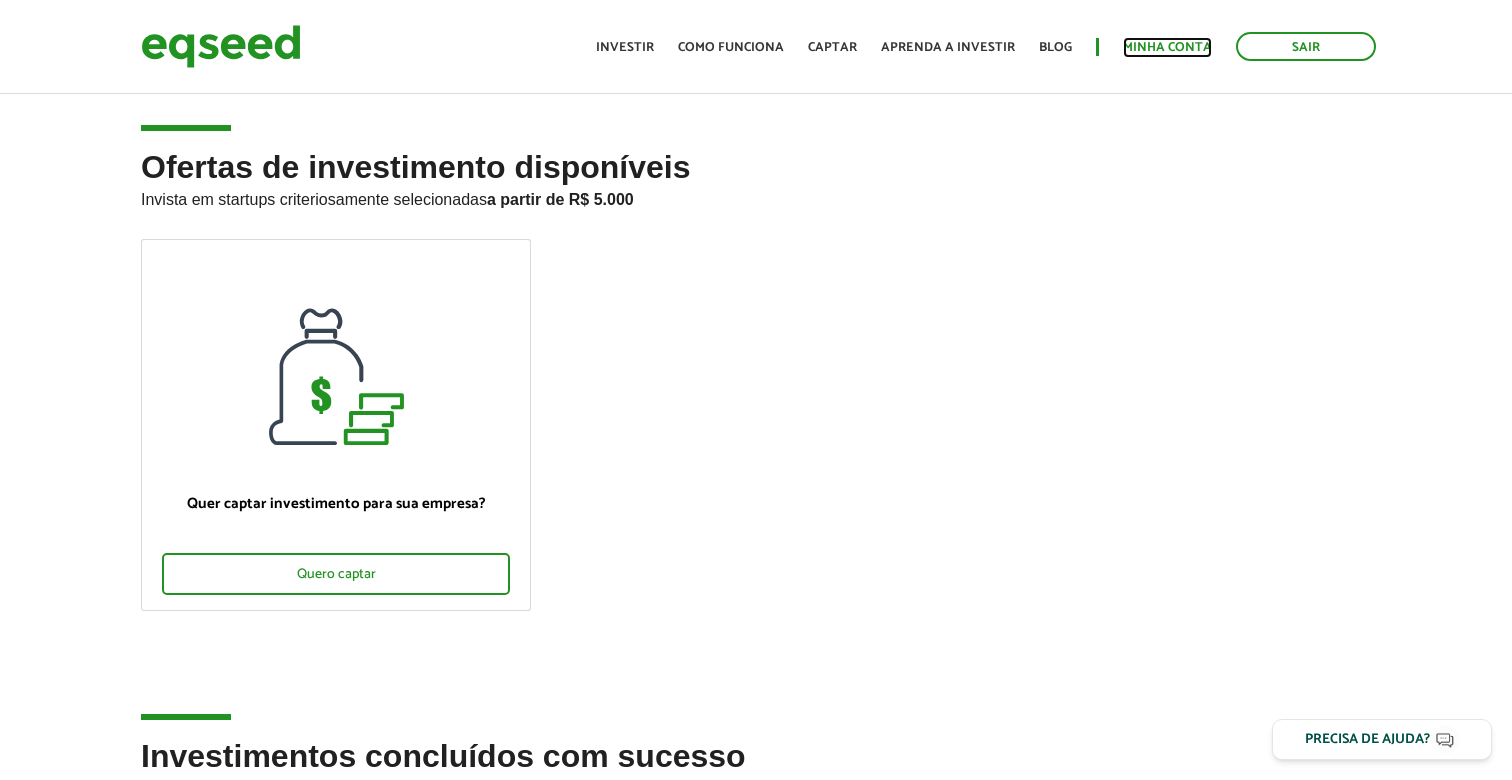 click on "Minha conta" at bounding box center (1167, 47) 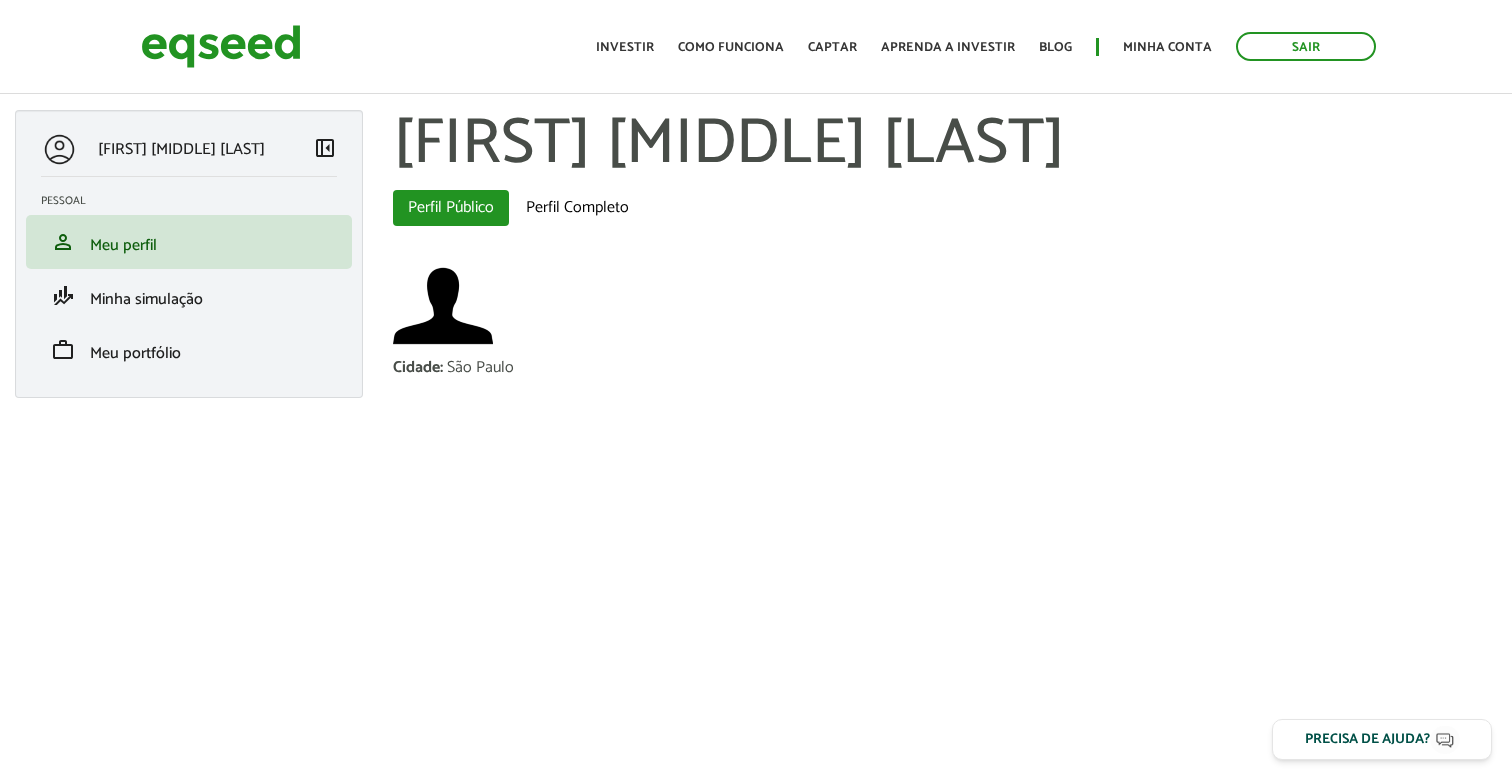 scroll, scrollTop: 0, scrollLeft: 0, axis: both 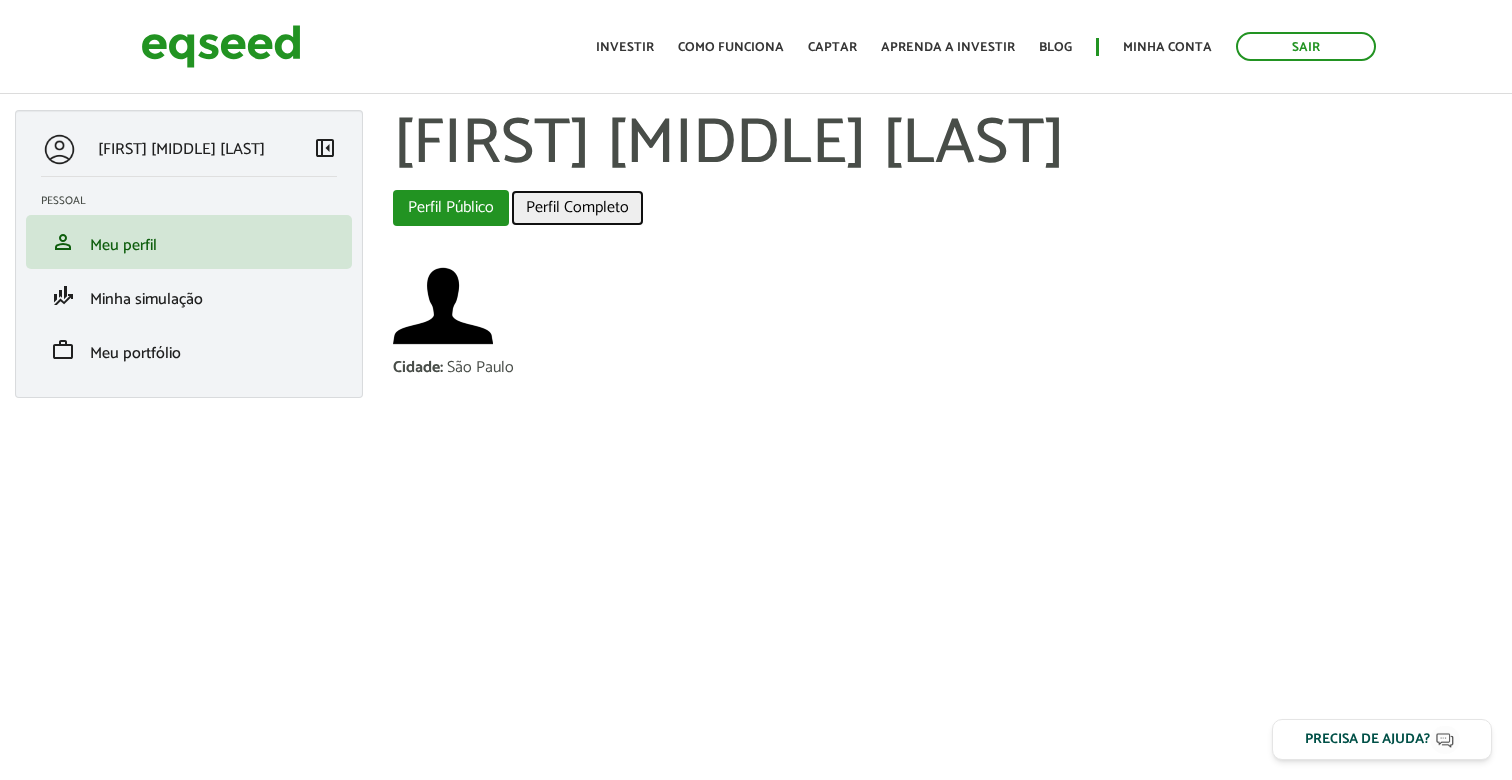 click on "Perfil Completo" at bounding box center (577, 208) 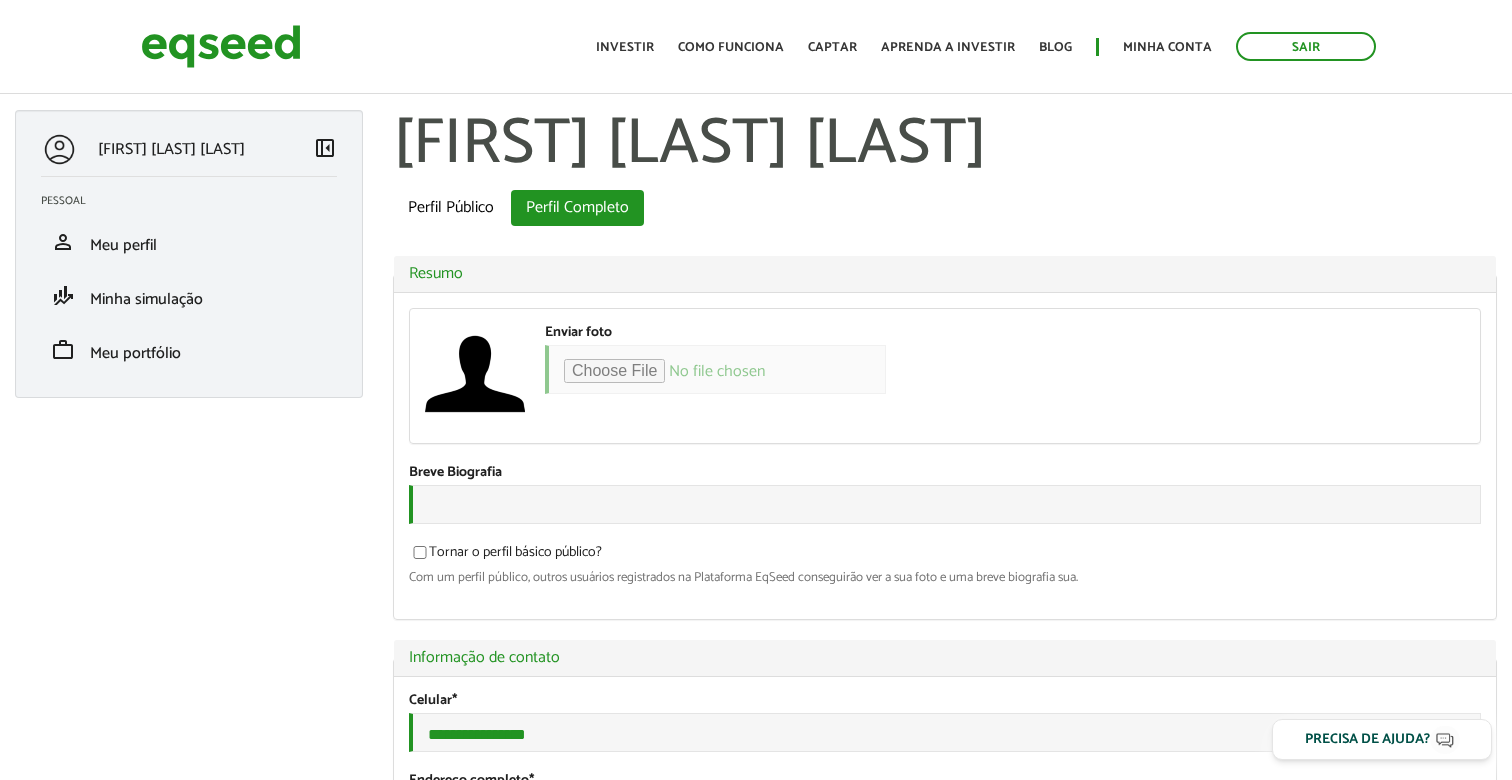scroll, scrollTop: 0, scrollLeft: 0, axis: both 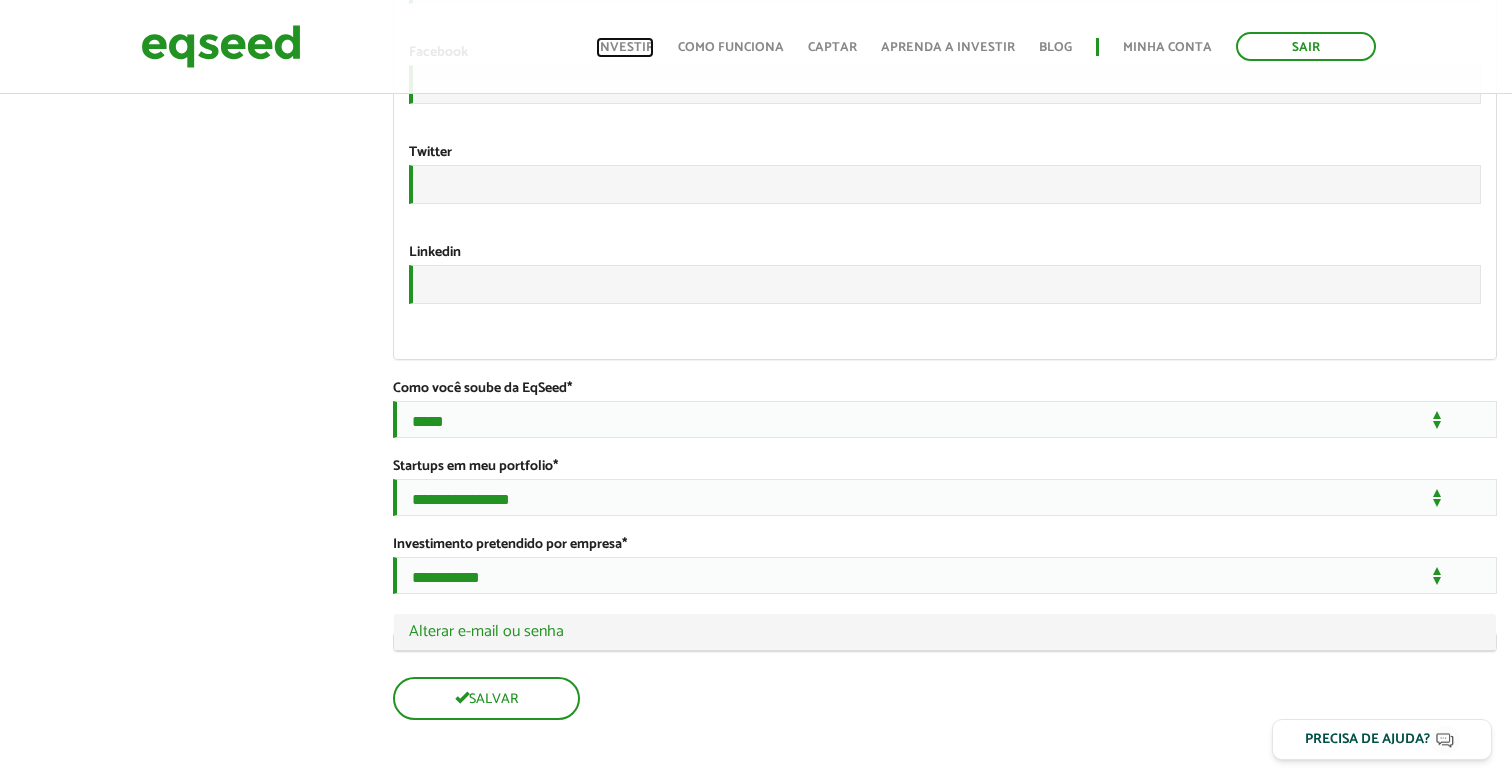 click on "Investir" at bounding box center (625, 47) 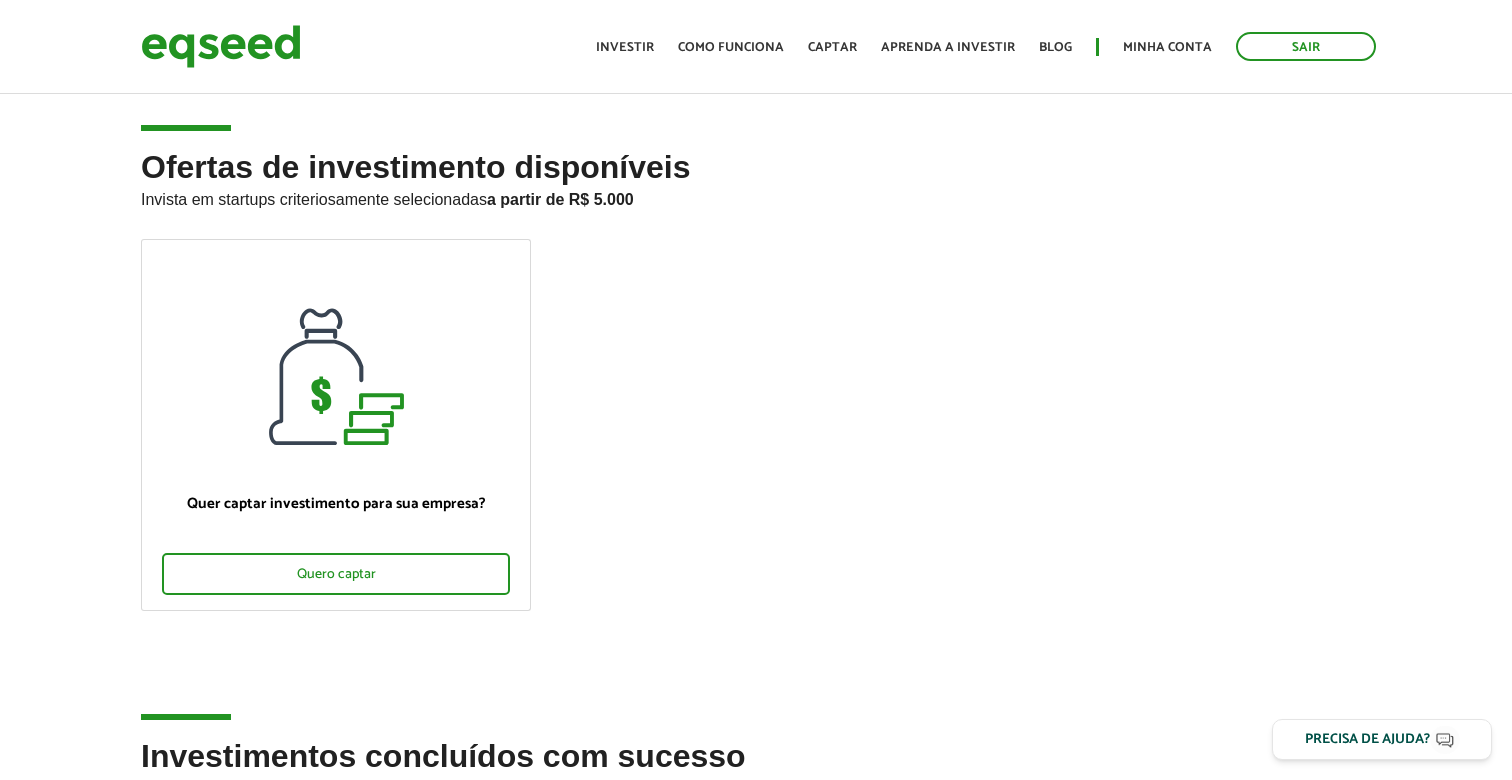 scroll, scrollTop: 0, scrollLeft: 0, axis: both 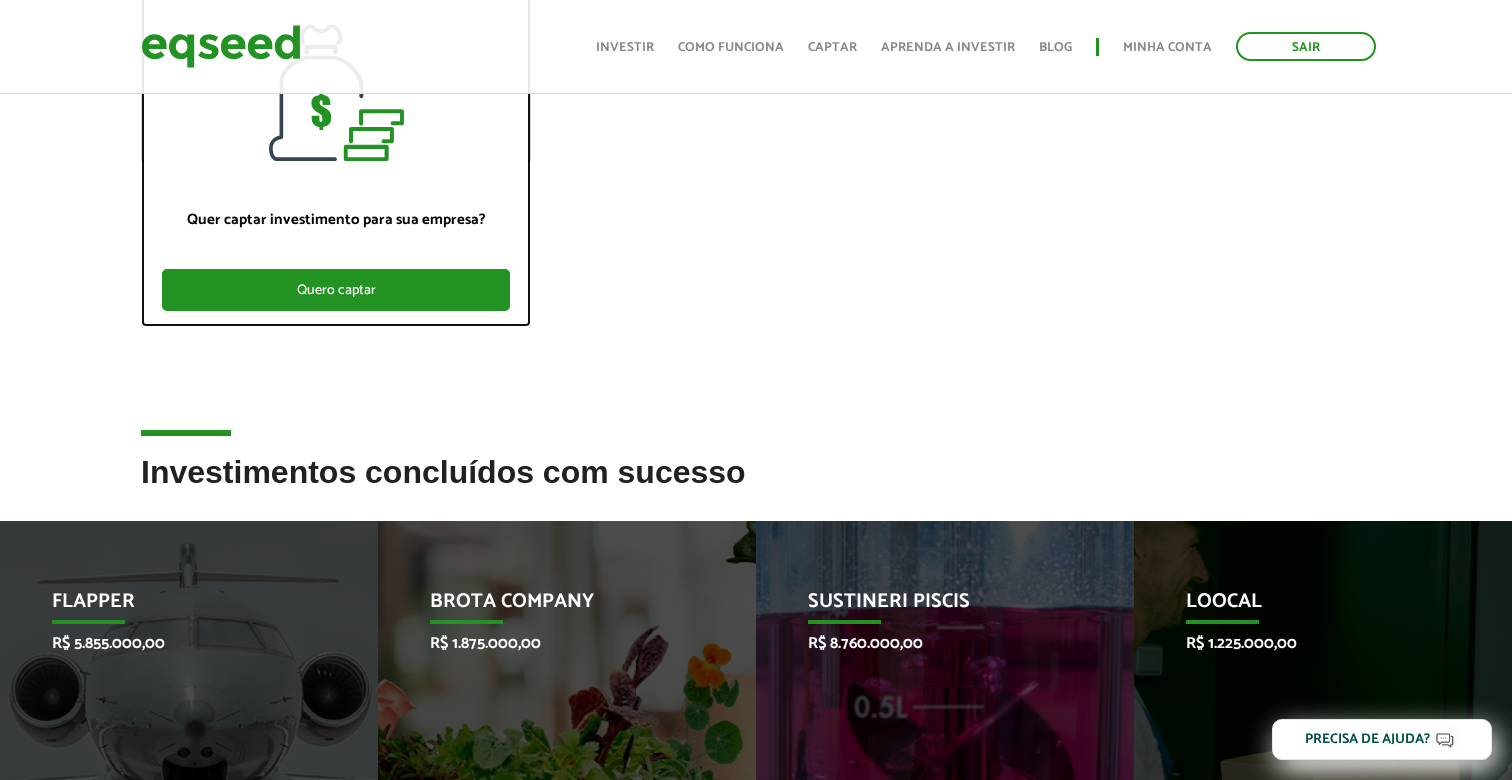 click on "Quero captar" at bounding box center (336, 290) 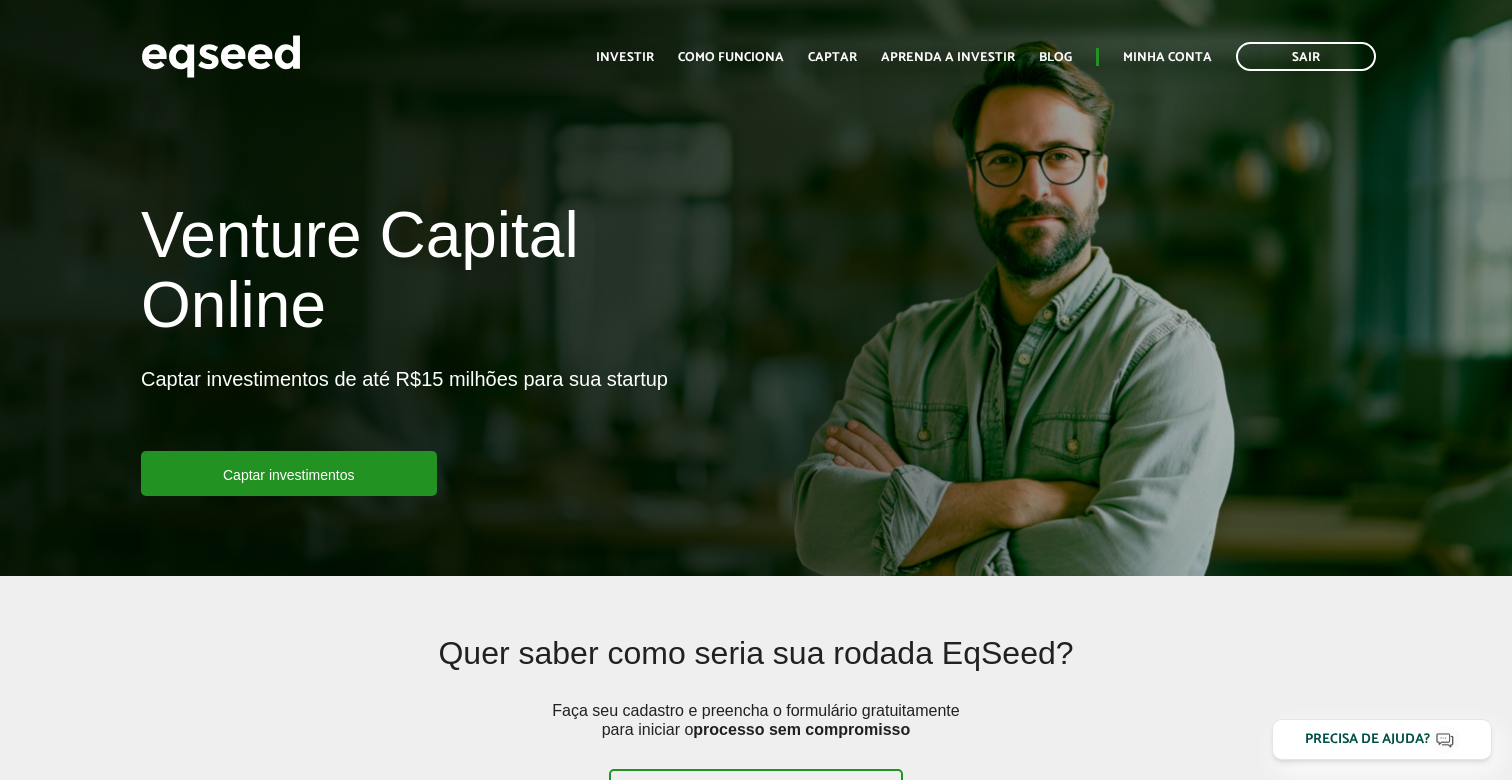 scroll, scrollTop: 0, scrollLeft: 0, axis: both 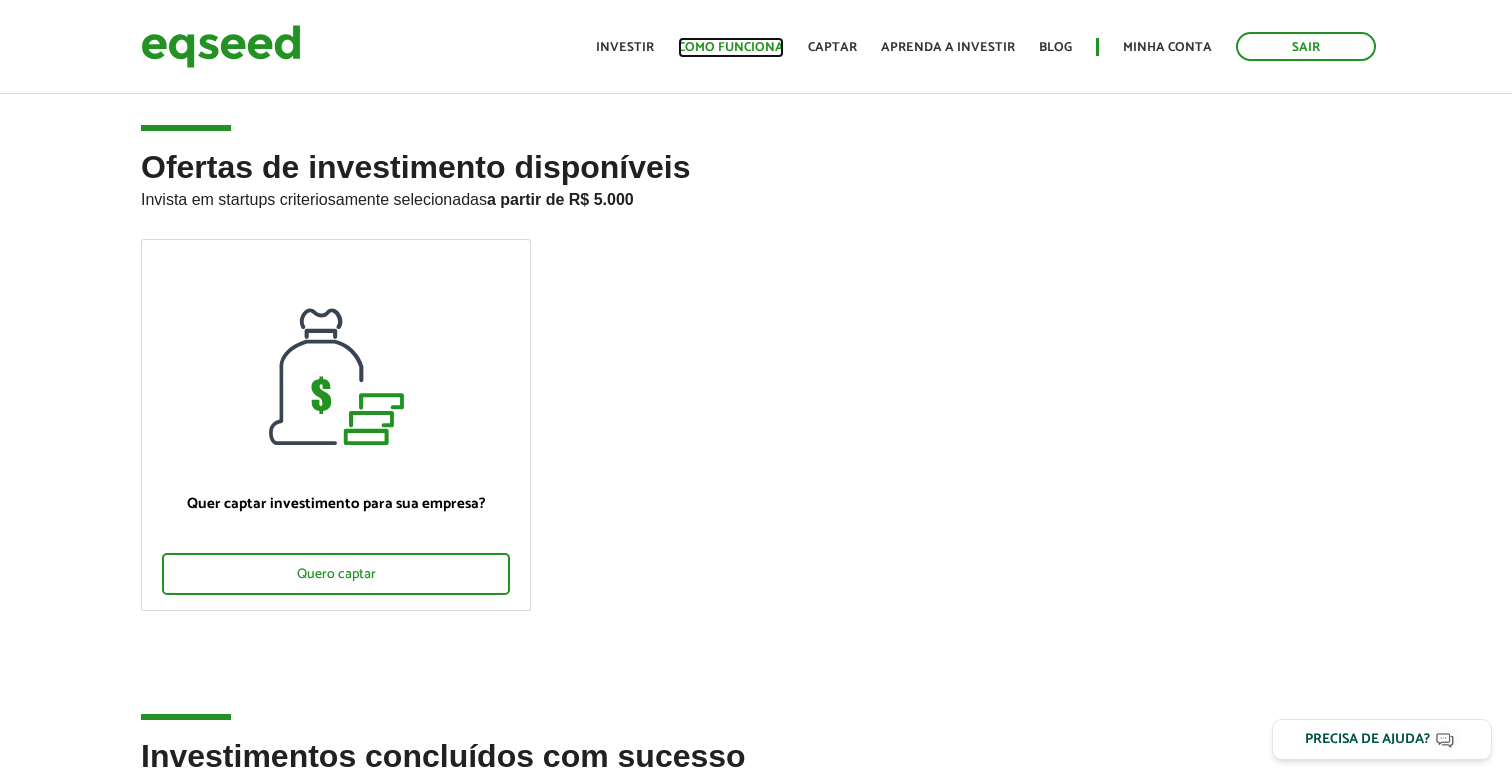 click on "Como funciona" at bounding box center [731, 47] 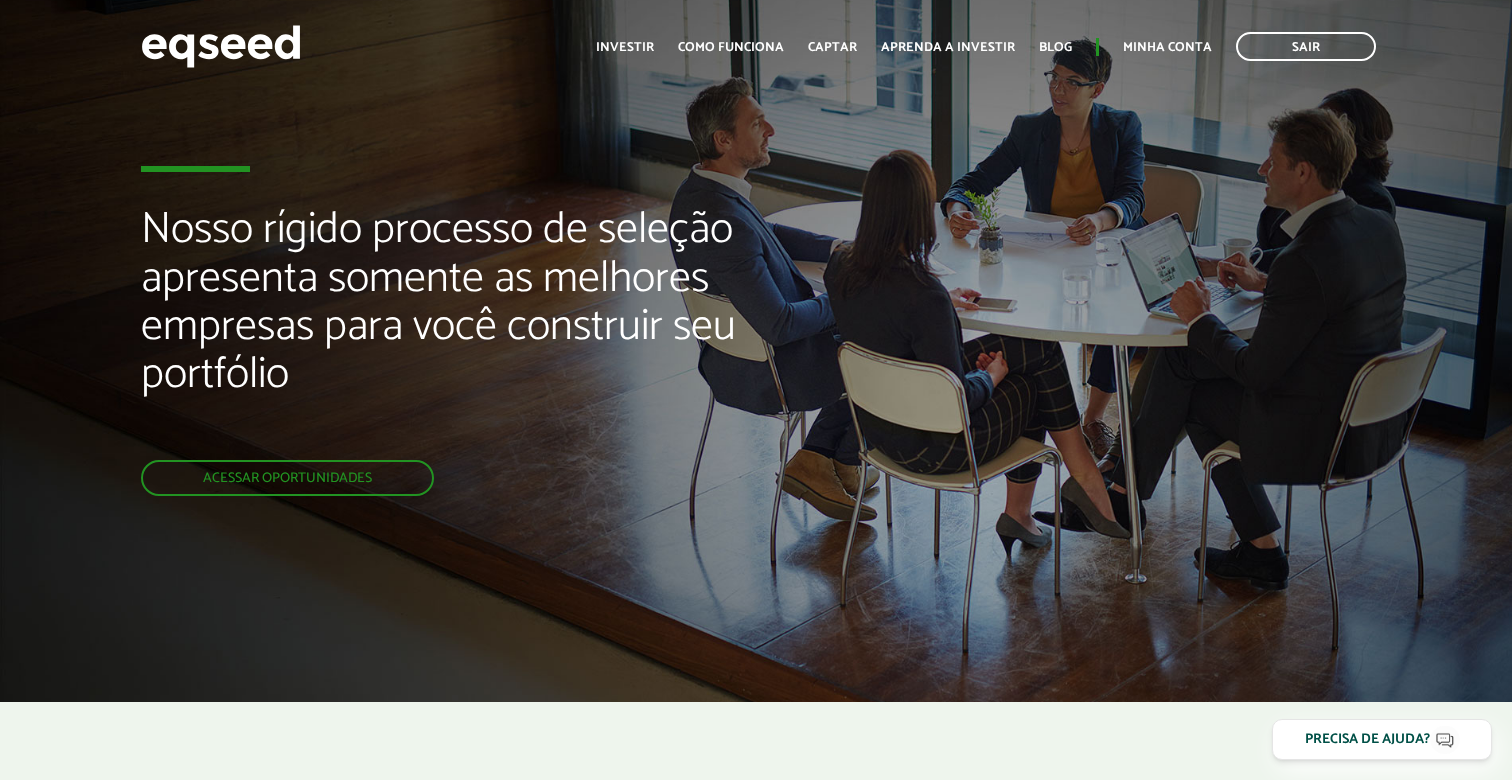 scroll, scrollTop: 0, scrollLeft: 0, axis: both 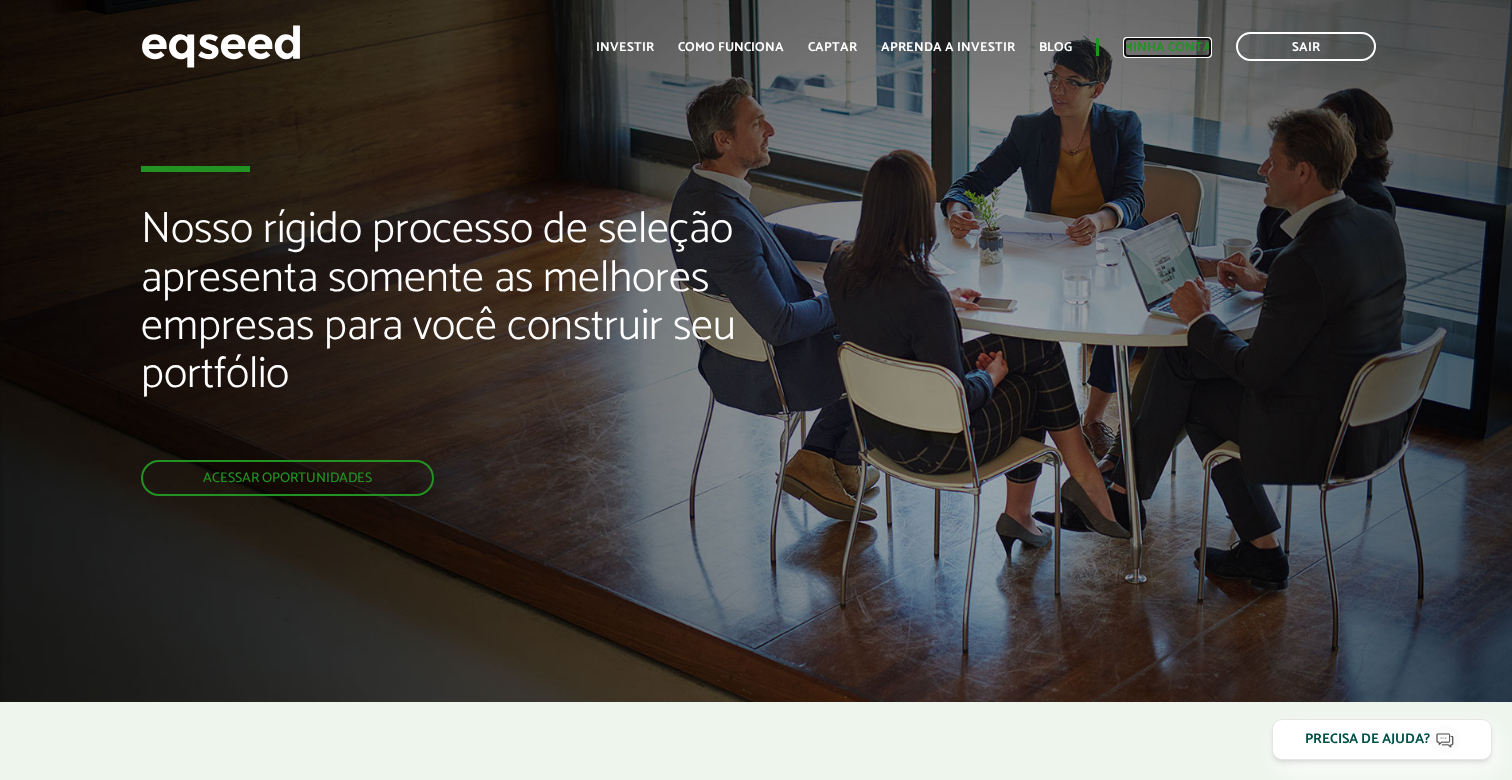 click on "Minha conta" at bounding box center (1167, 47) 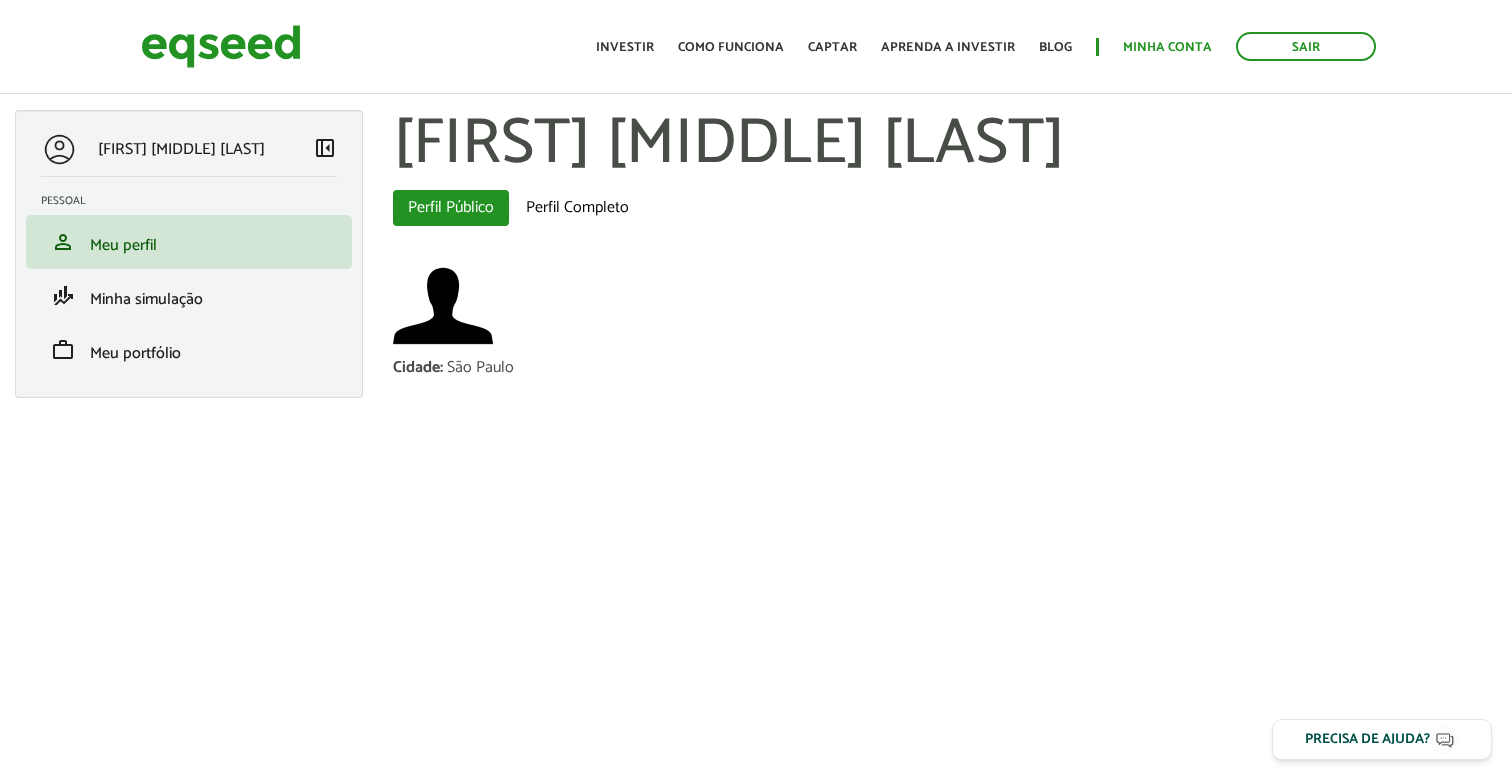 scroll, scrollTop: 0, scrollLeft: 0, axis: both 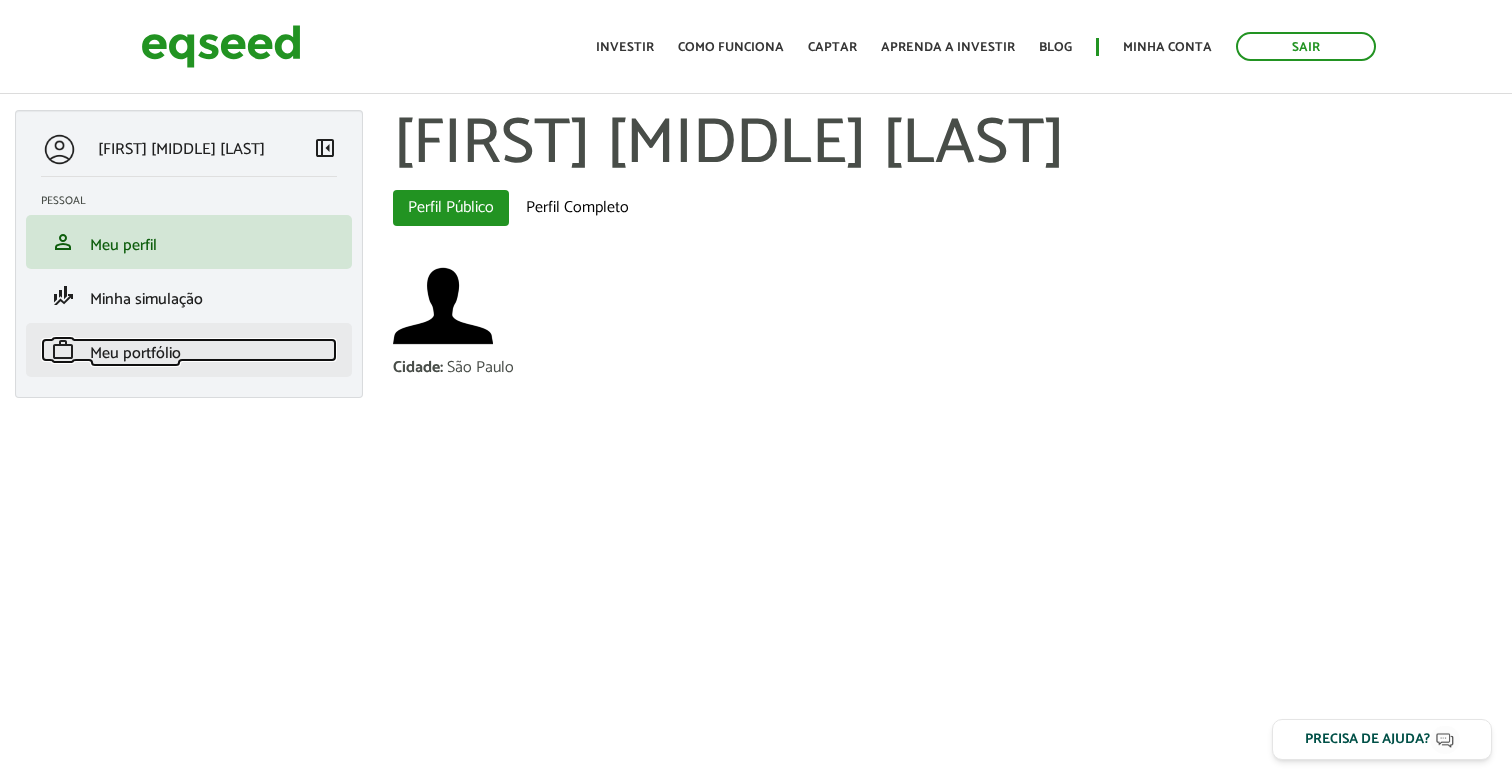 click on "work Meu portfólio" at bounding box center [189, 350] 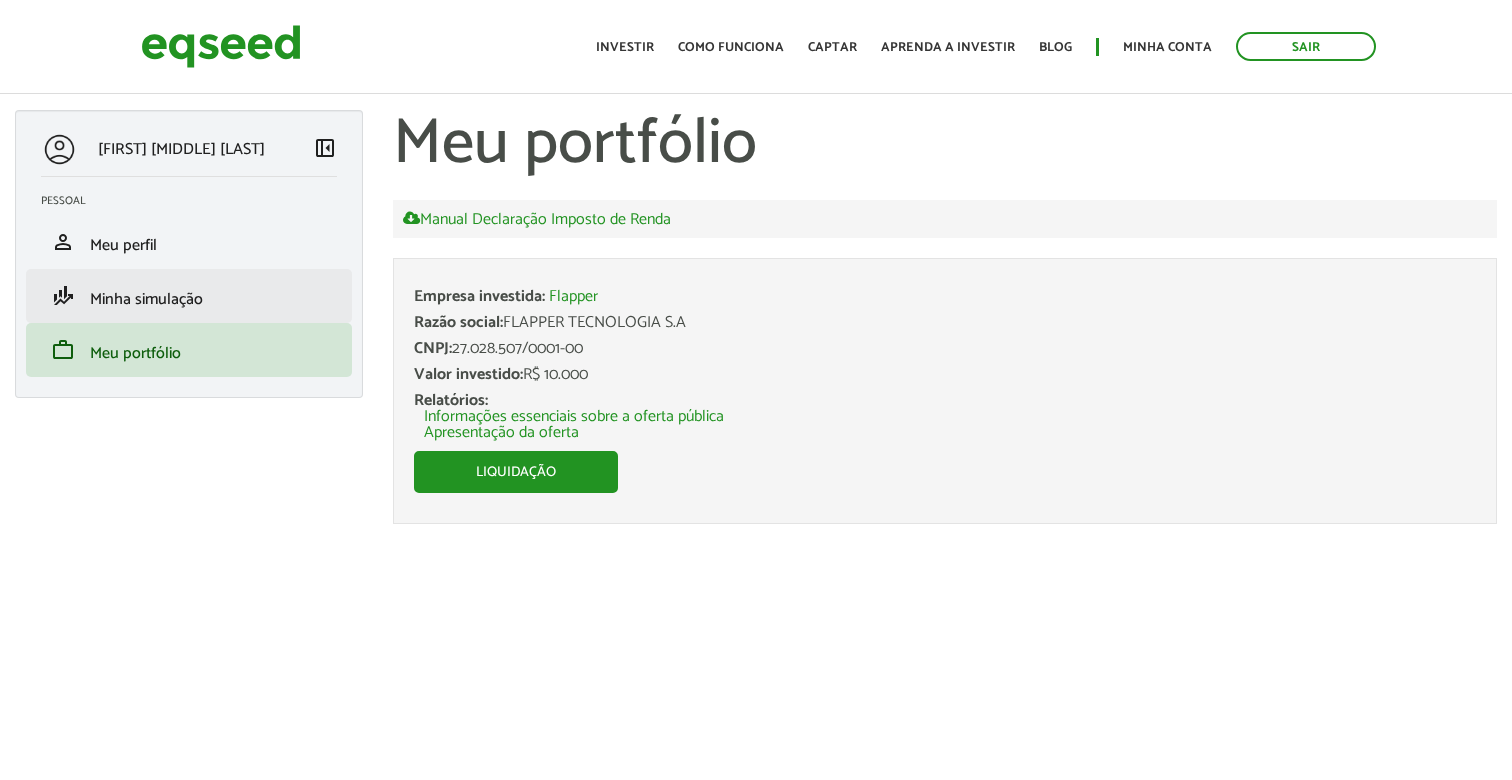 scroll, scrollTop: 0, scrollLeft: 0, axis: both 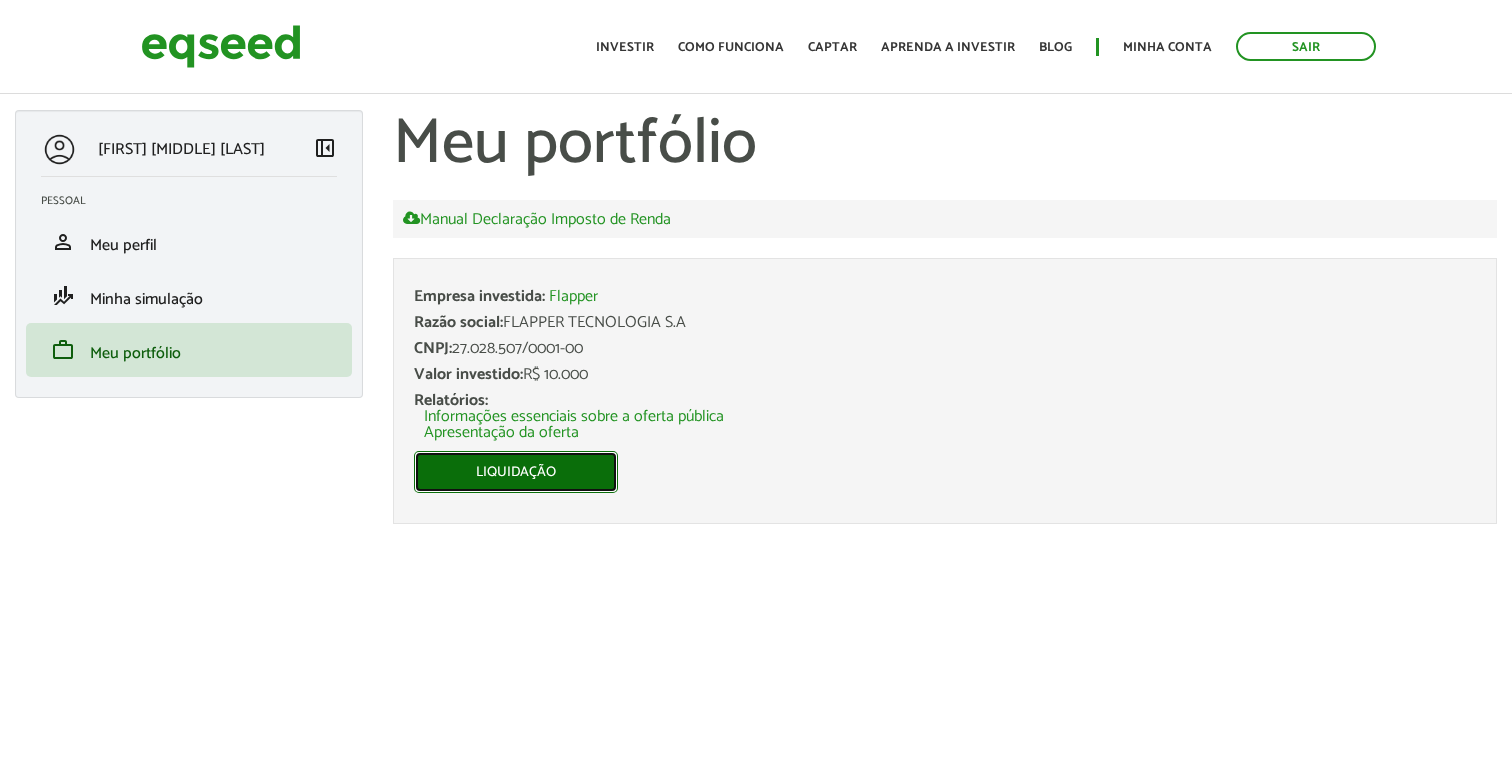 click on "Liquidação" at bounding box center (516, 472) 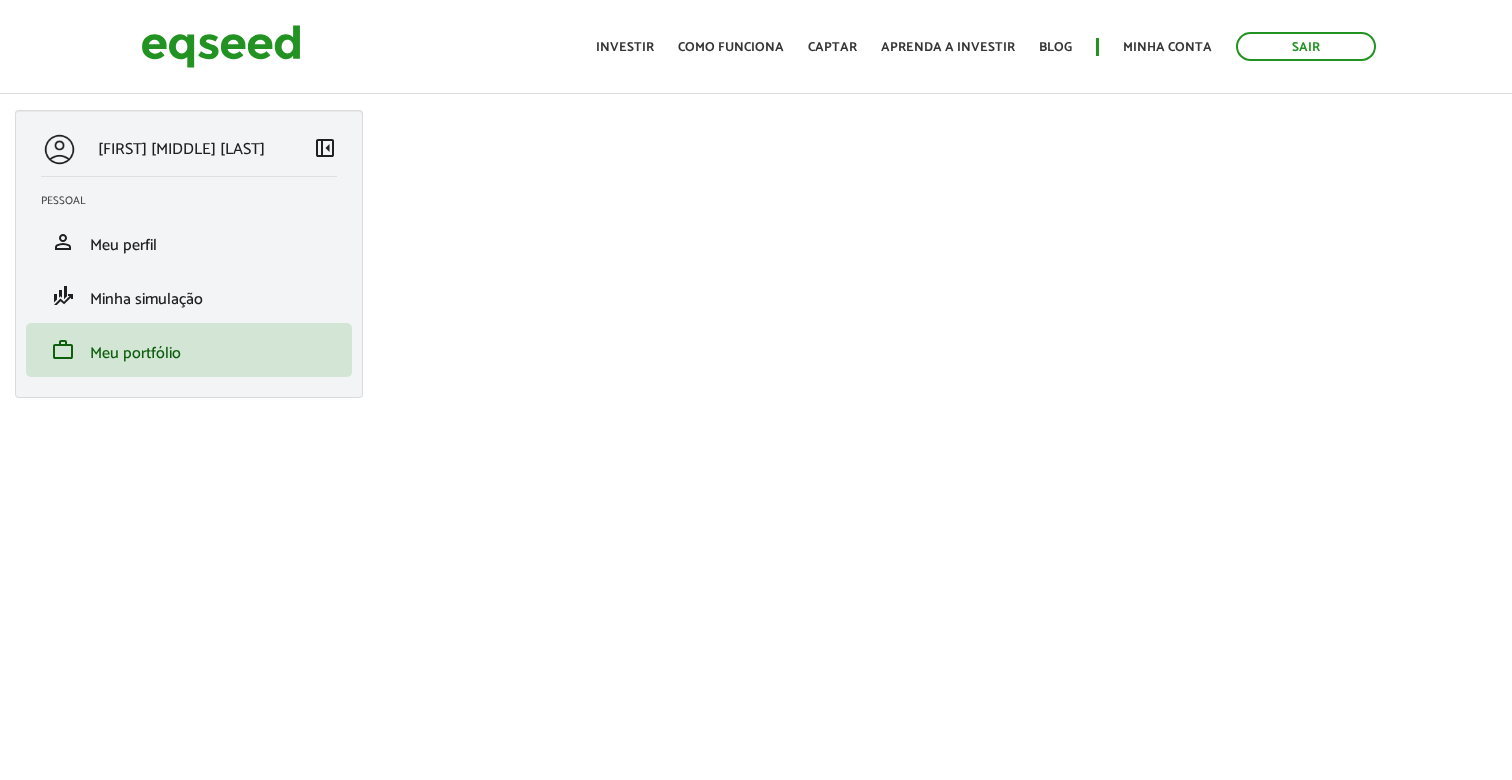 scroll, scrollTop: 0, scrollLeft: 0, axis: both 